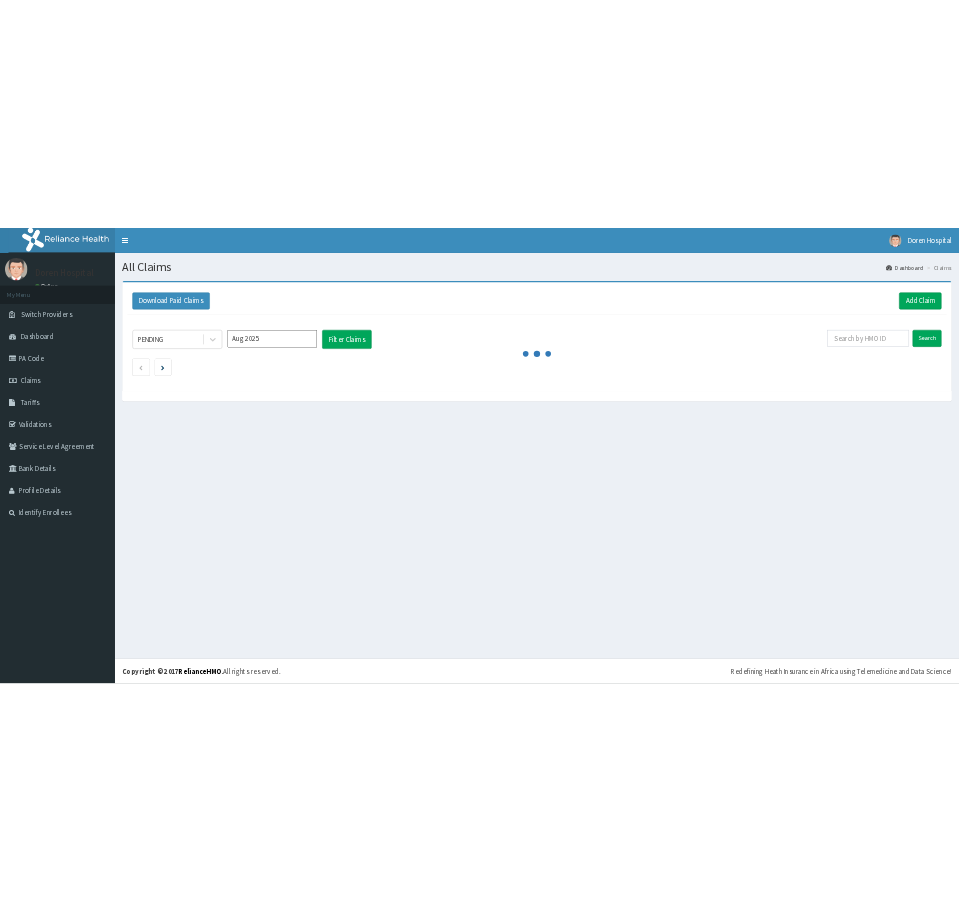 scroll, scrollTop: 0, scrollLeft: 0, axis: both 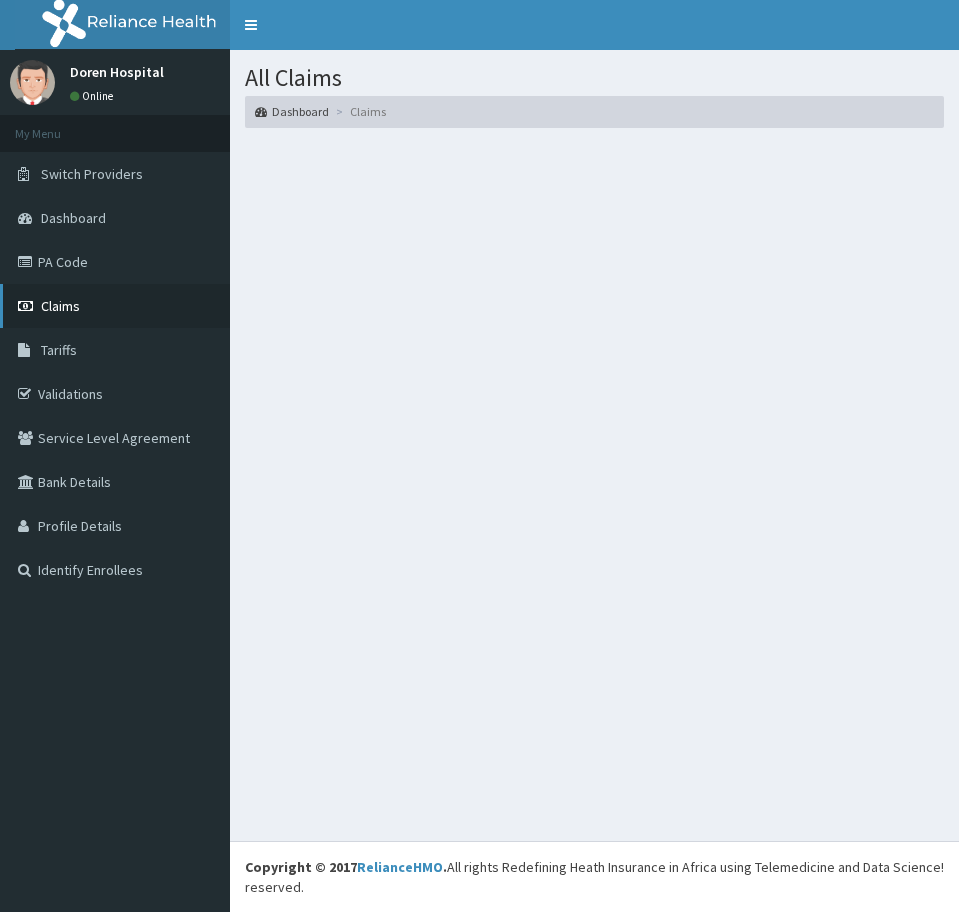 click on "Claims" at bounding box center [115, 306] 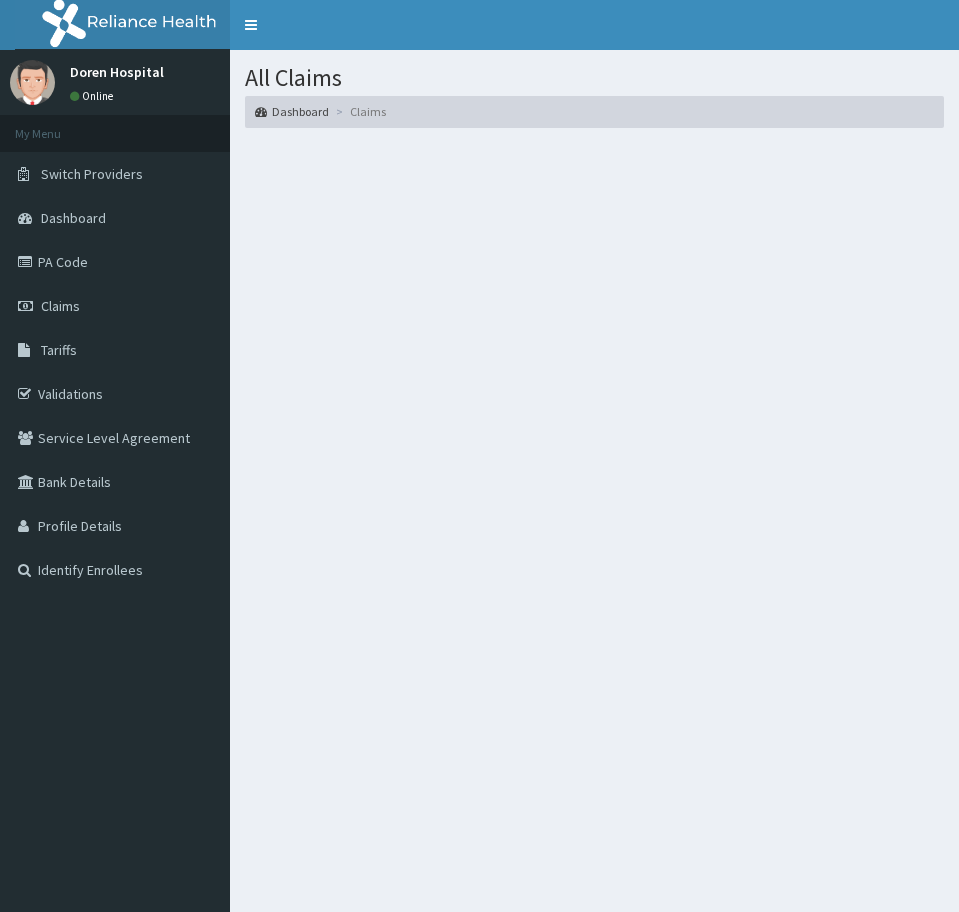scroll, scrollTop: 0, scrollLeft: 0, axis: both 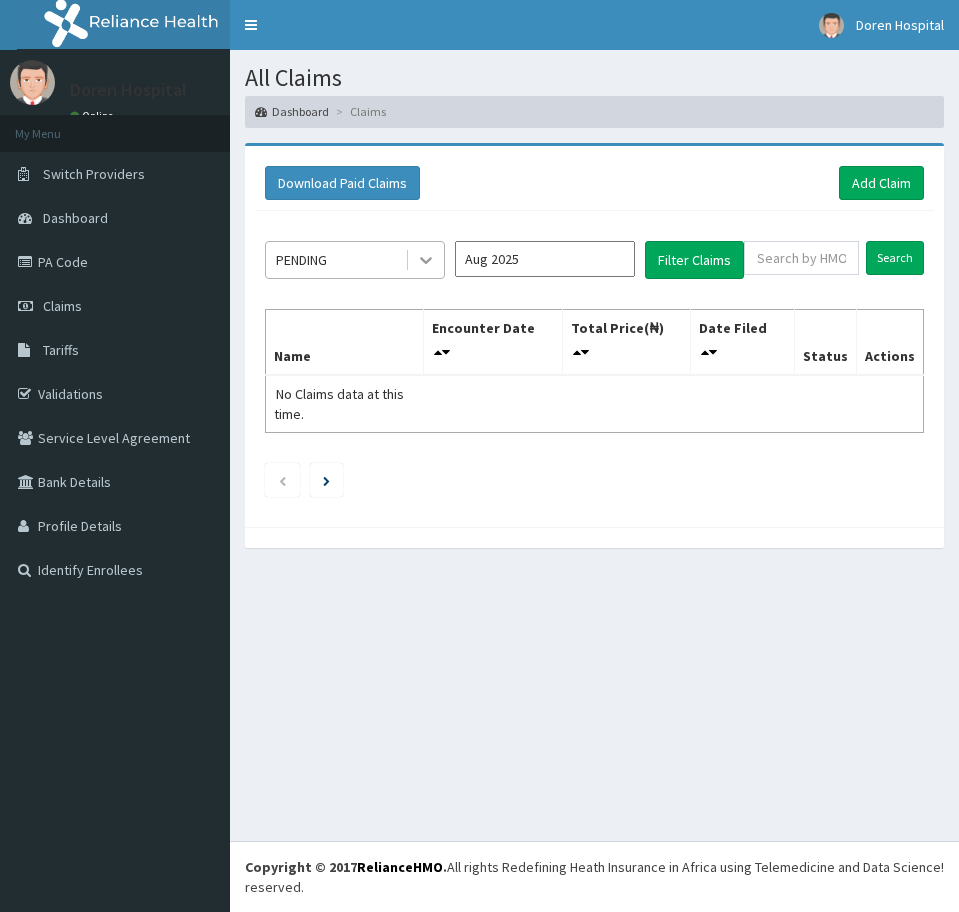 click 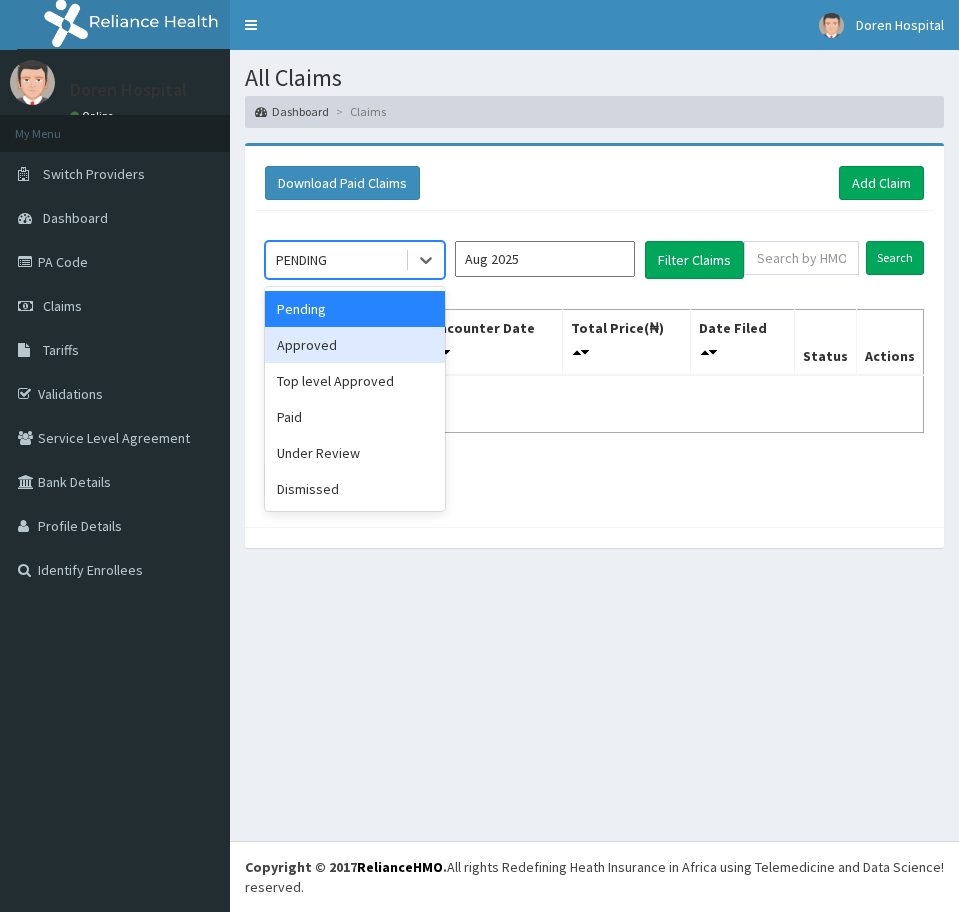 click on "Approved" at bounding box center (355, 345) 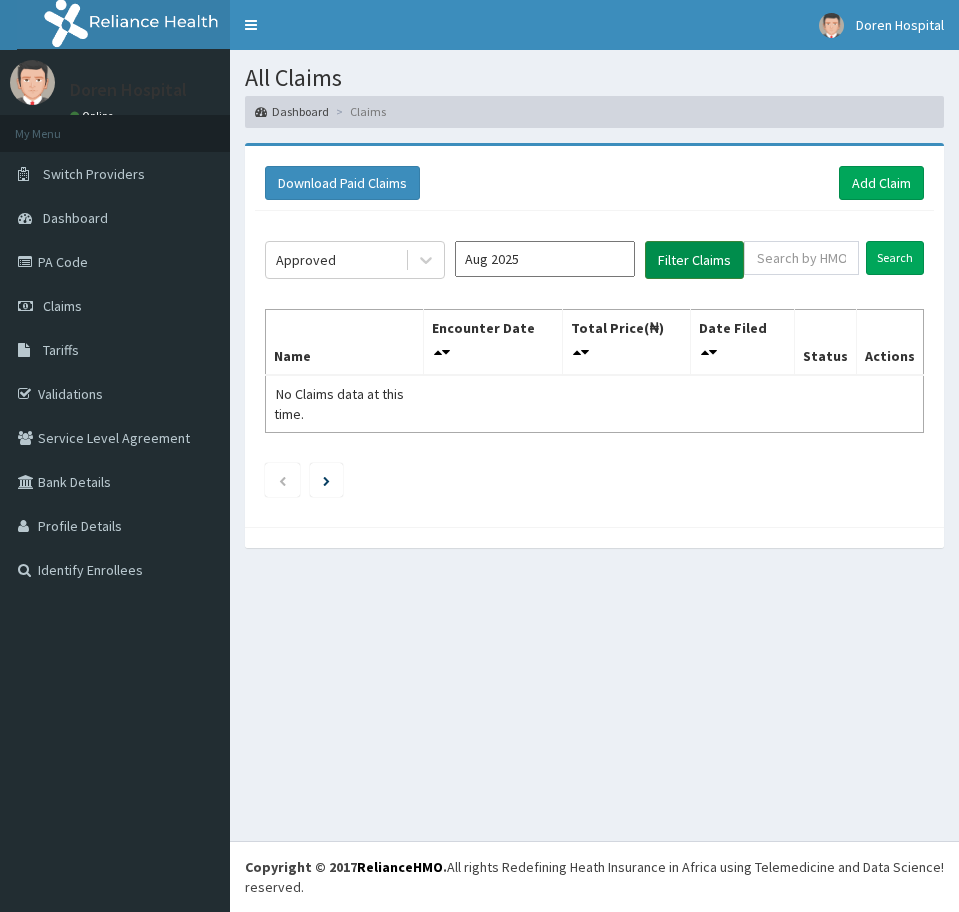 click on "Filter Claims" at bounding box center (694, 260) 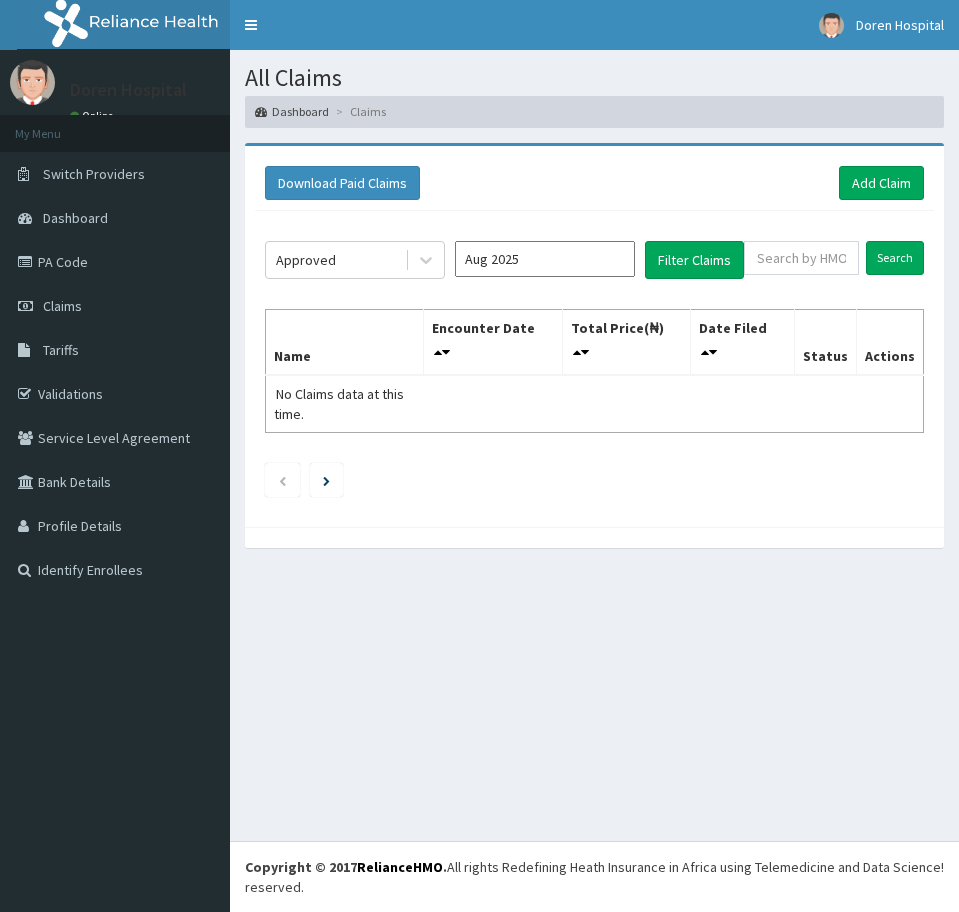 click on "Aug 2025" at bounding box center [545, 259] 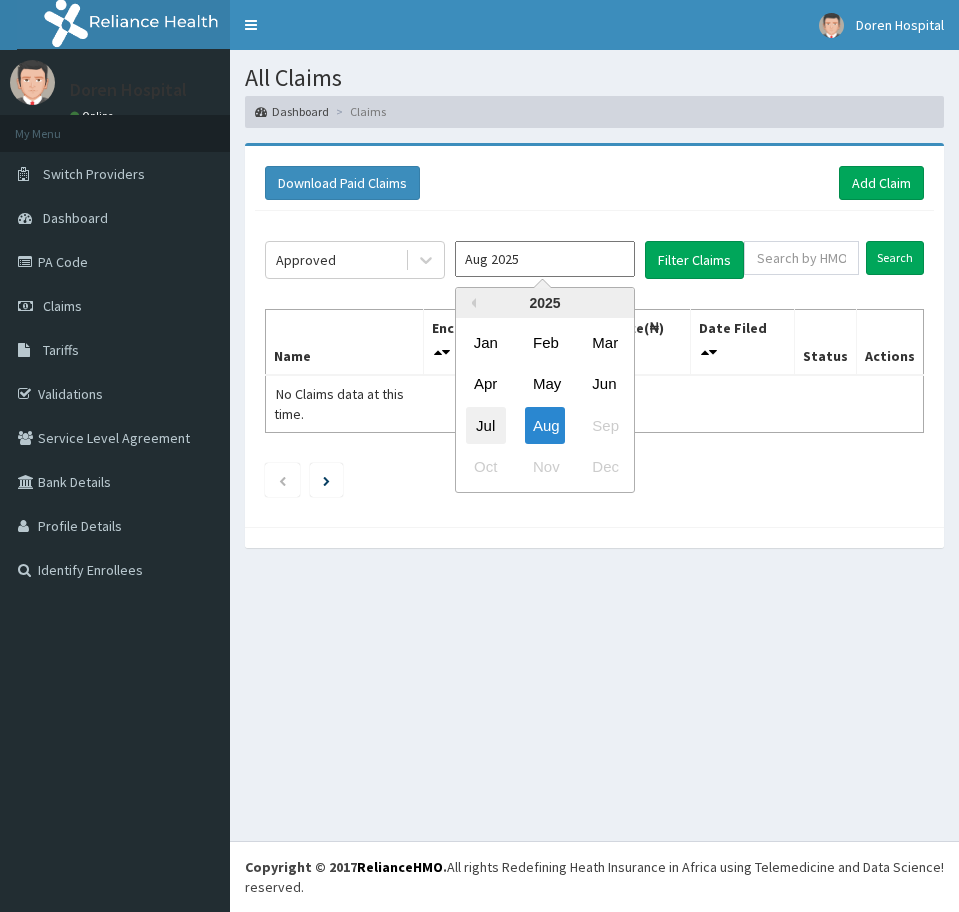 click on "Jul" at bounding box center (486, 424) 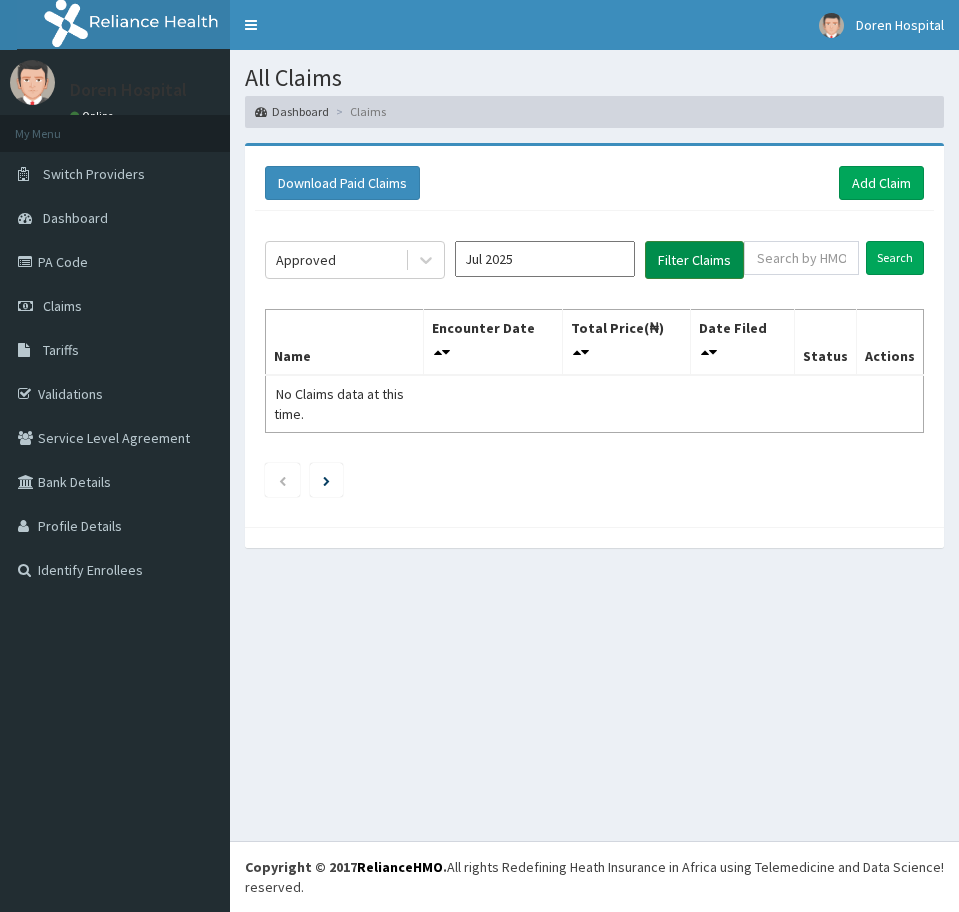 click on "Filter Claims" at bounding box center (694, 260) 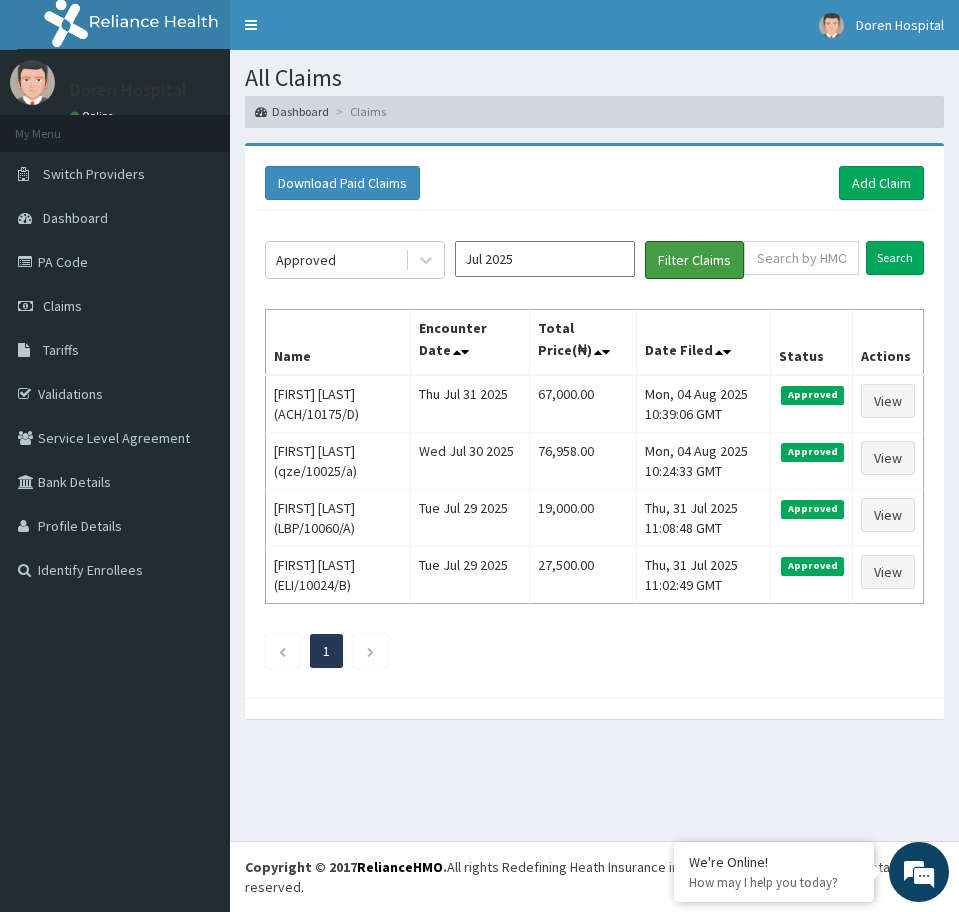 scroll, scrollTop: 0, scrollLeft: 0, axis: both 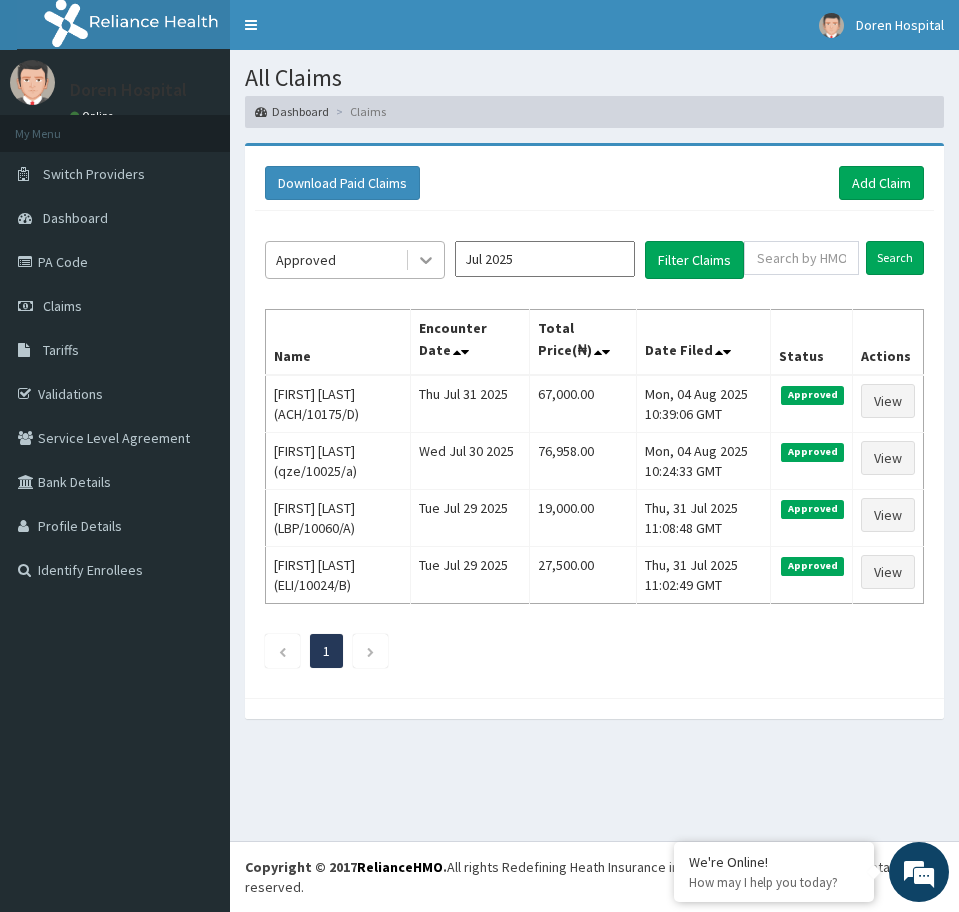 click 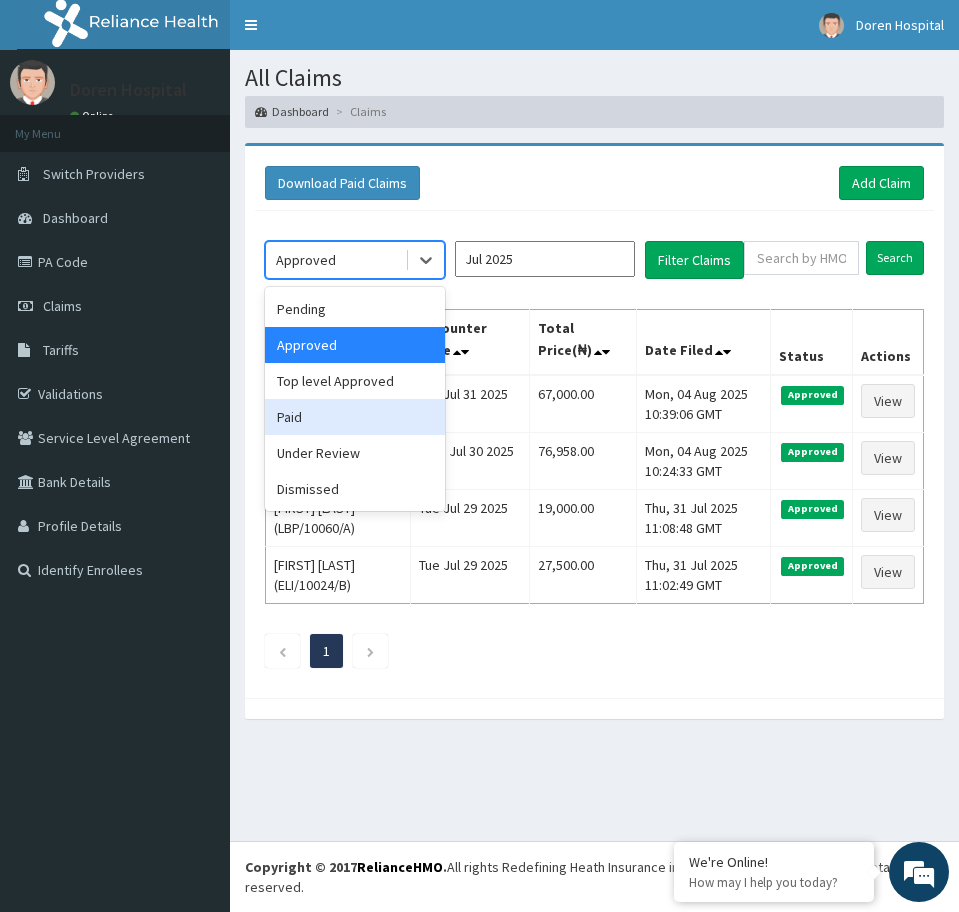 click on "Paid" at bounding box center (355, 417) 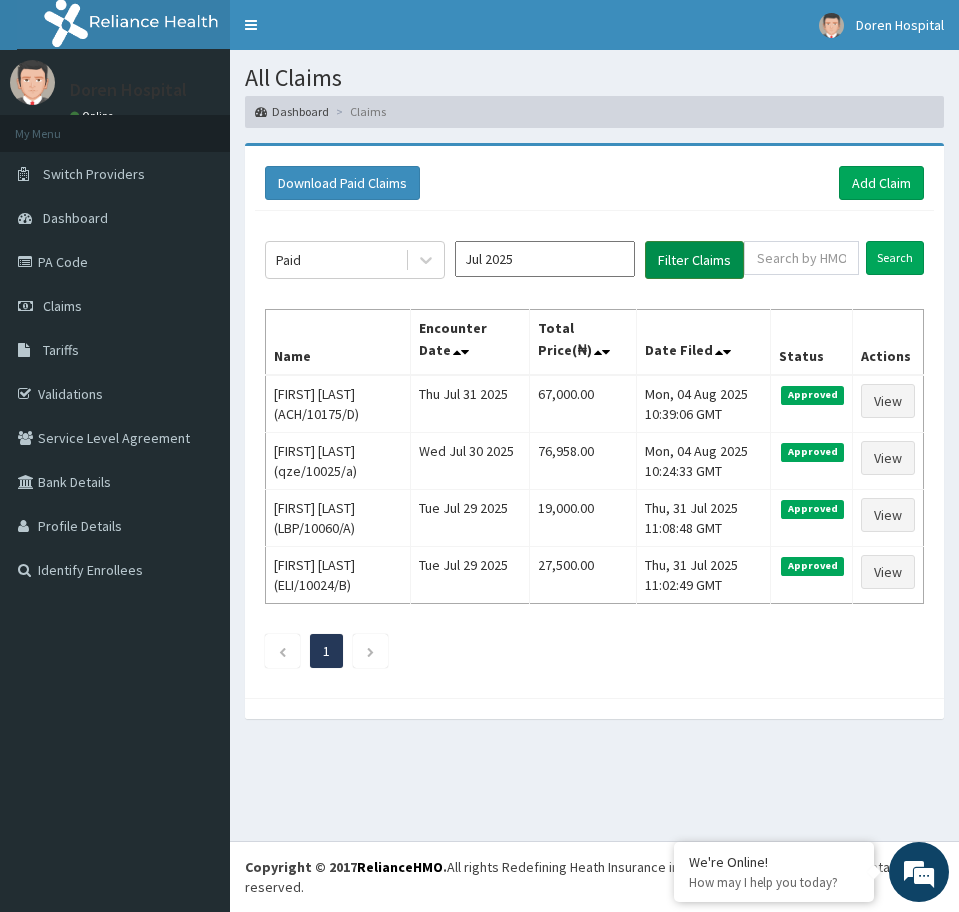 click on "Filter Claims" at bounding box center [694, 260] 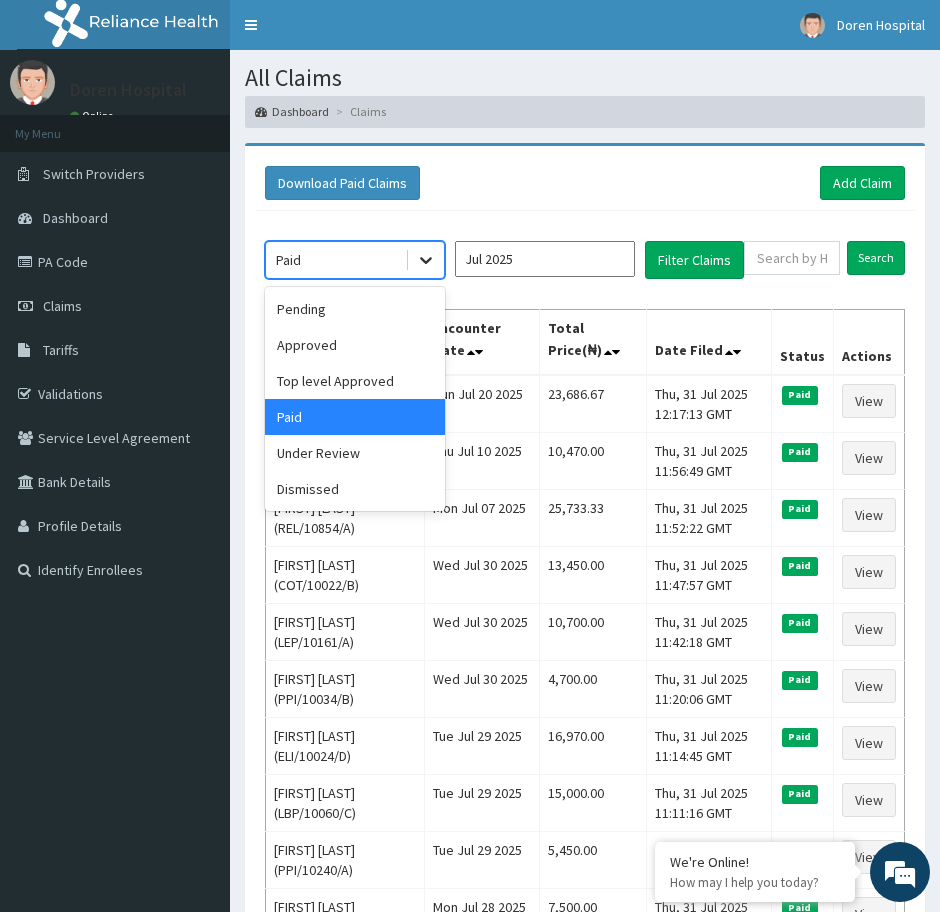 click 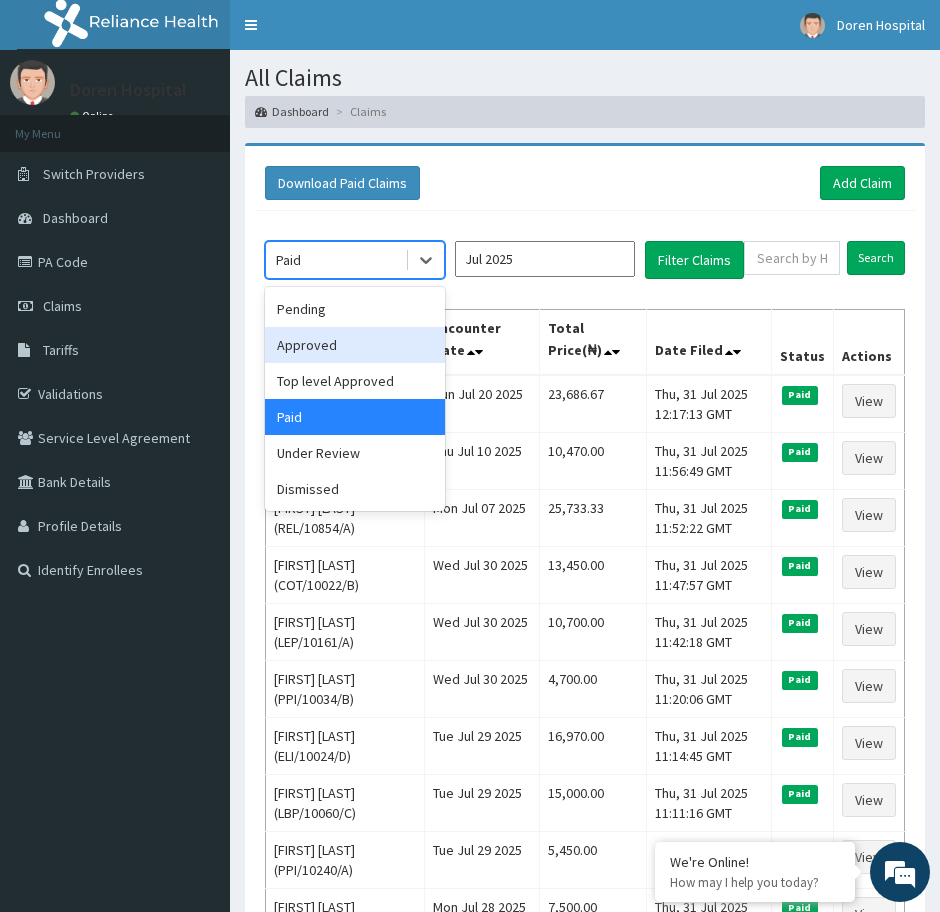 click on "Approved" at bounding box center (355, 345) 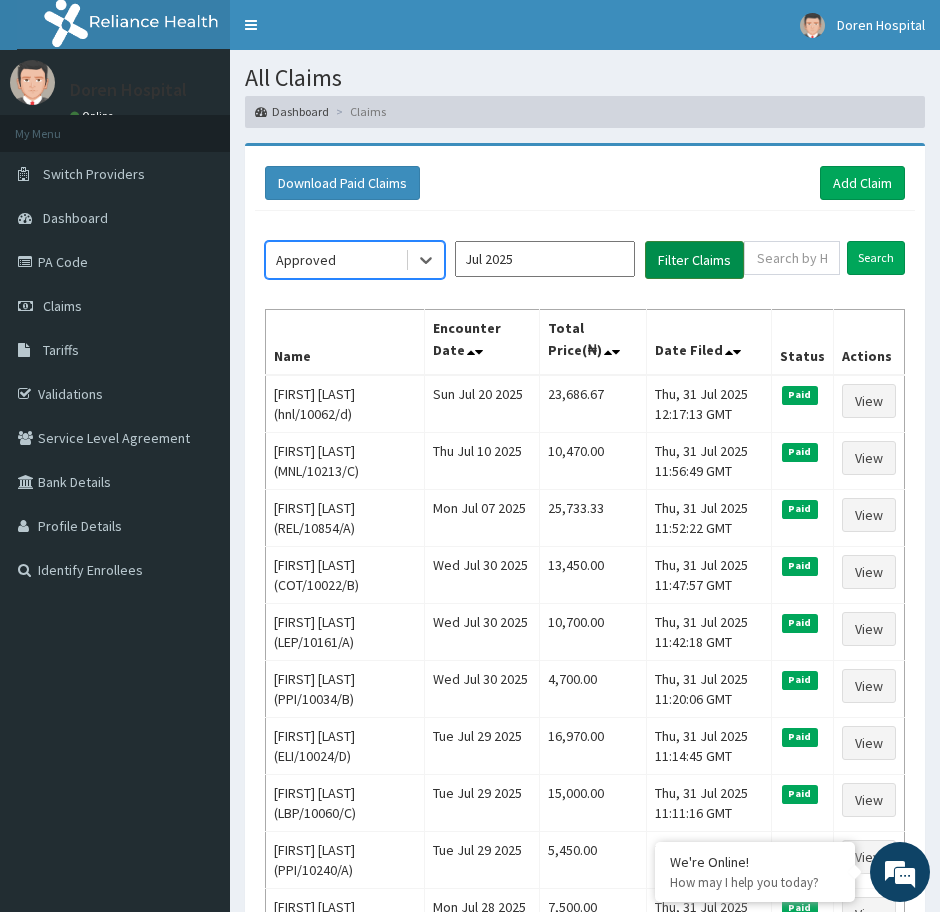 click on "Filter Claims" at bounding box center [694, 260] 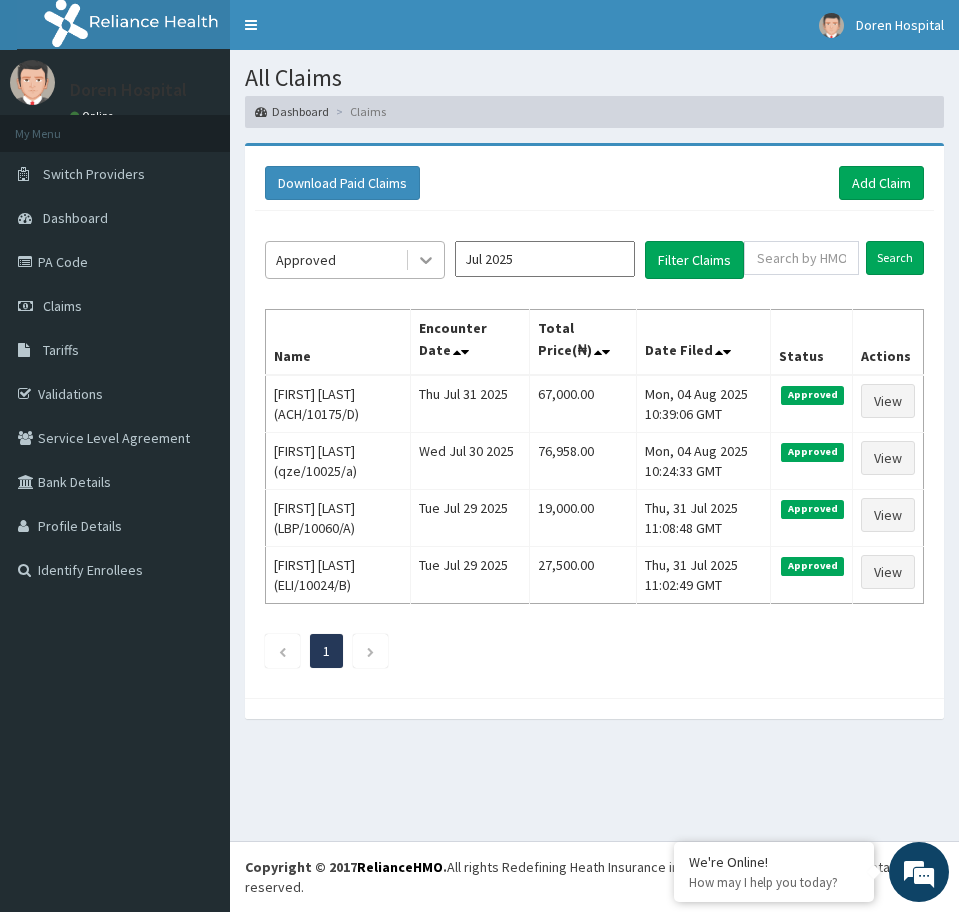 click 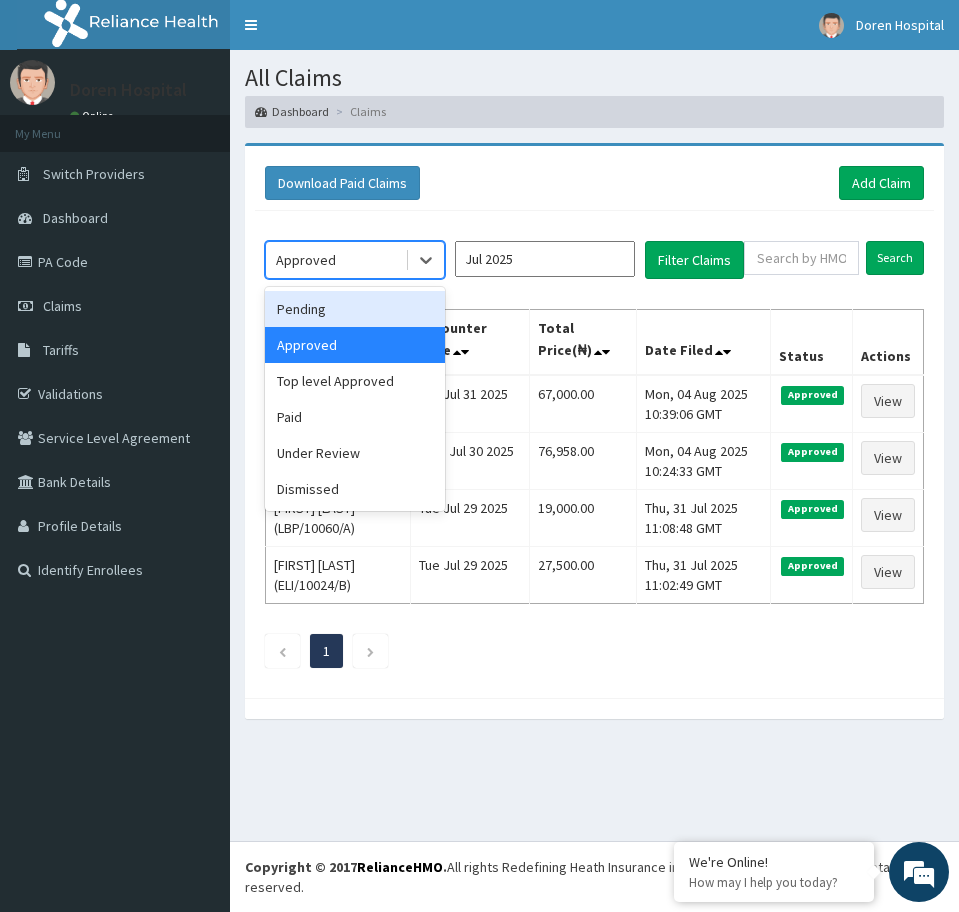 click on "Pending" at bounding box center [355, 309] 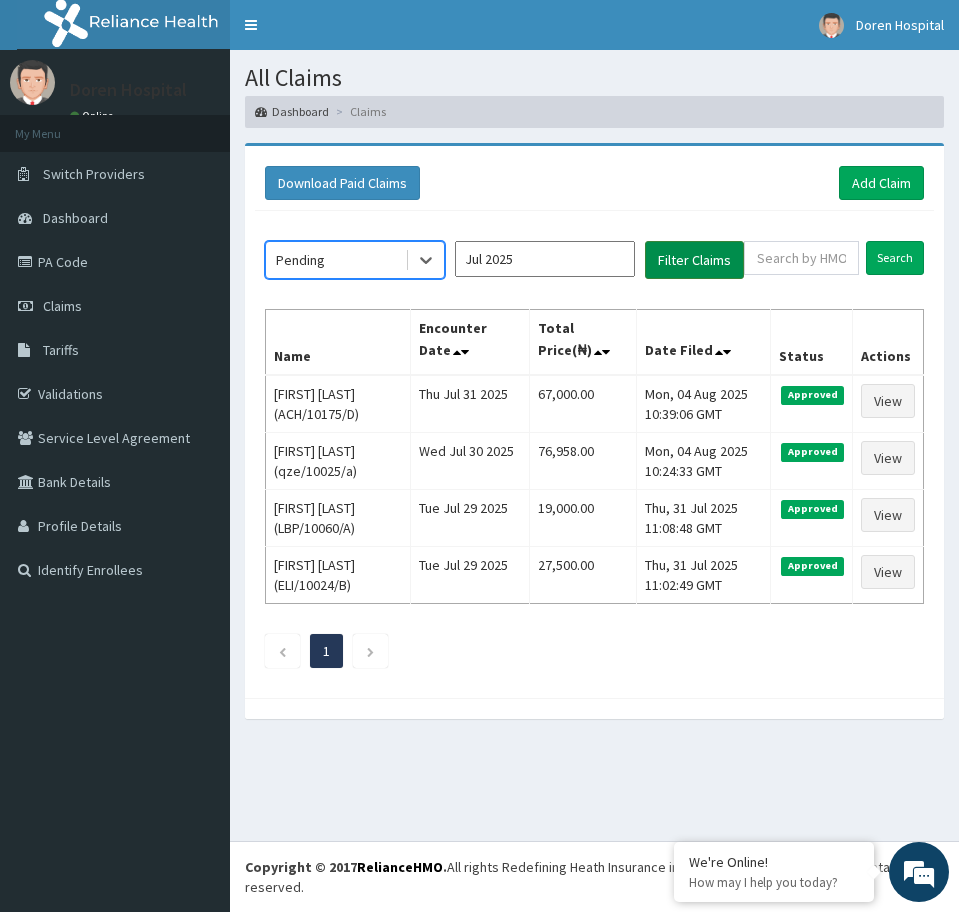 click on "Filter Claims" at bounding box center [694, 260] 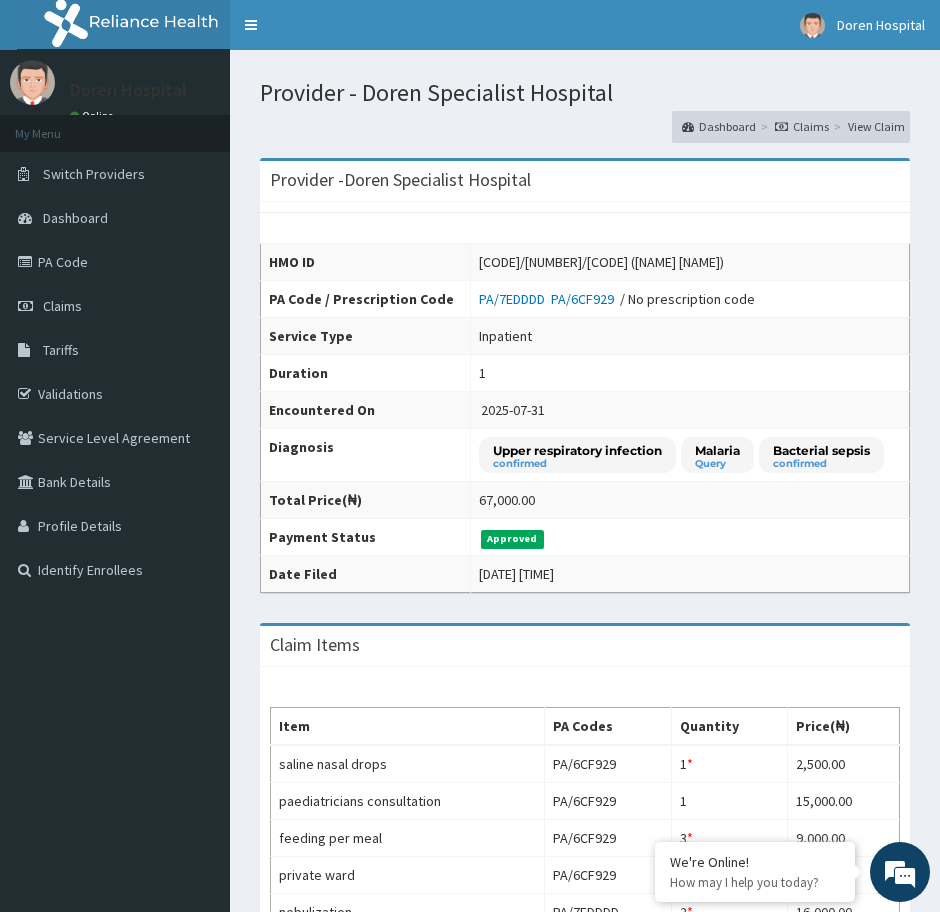 scroll, scrollTop: 0, scrollLeft: 0, axis: both 